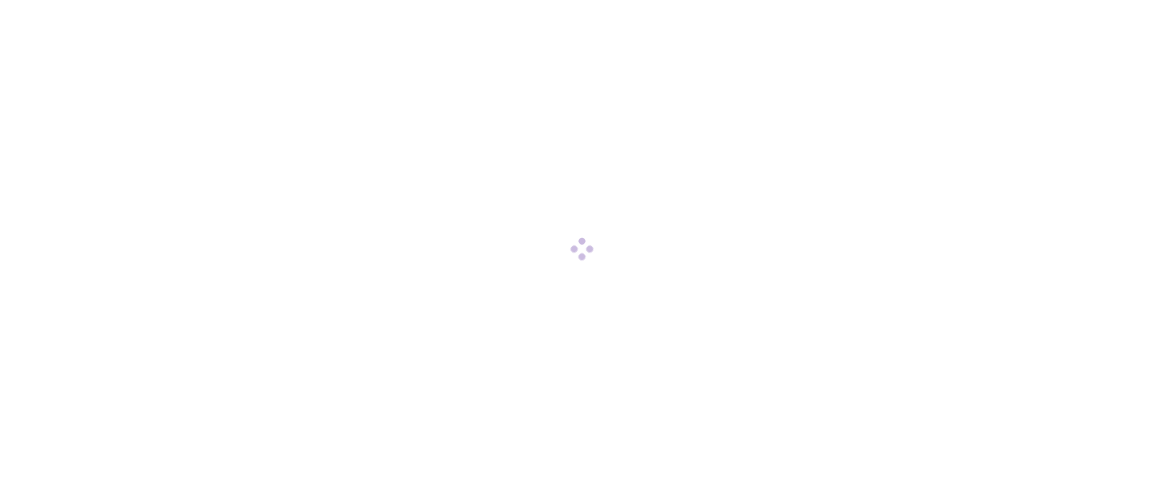 scroll, scrollTop: 0, scrollLeft: 0, axis: both 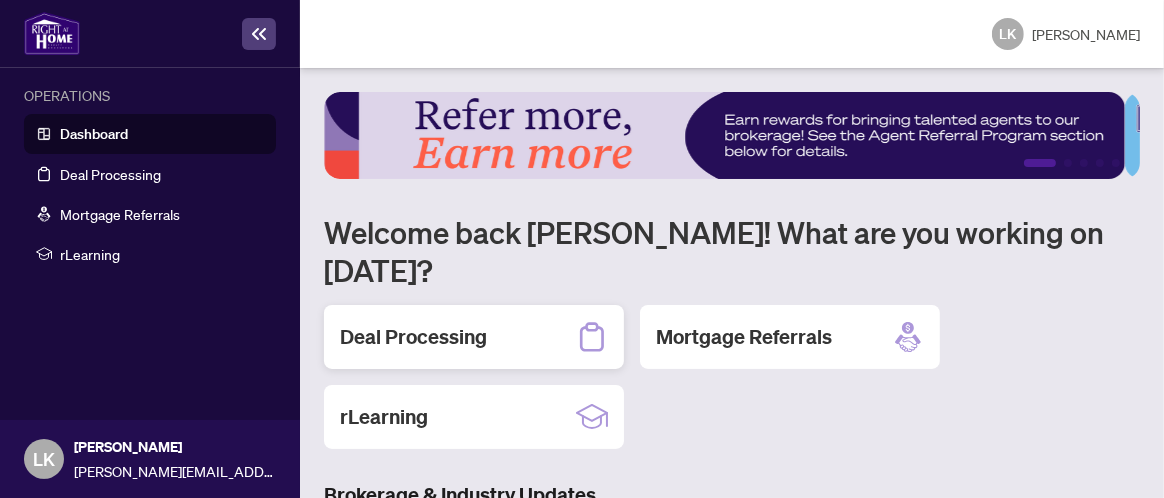 click on "Deal Processing" at bounding box center (413, 337) 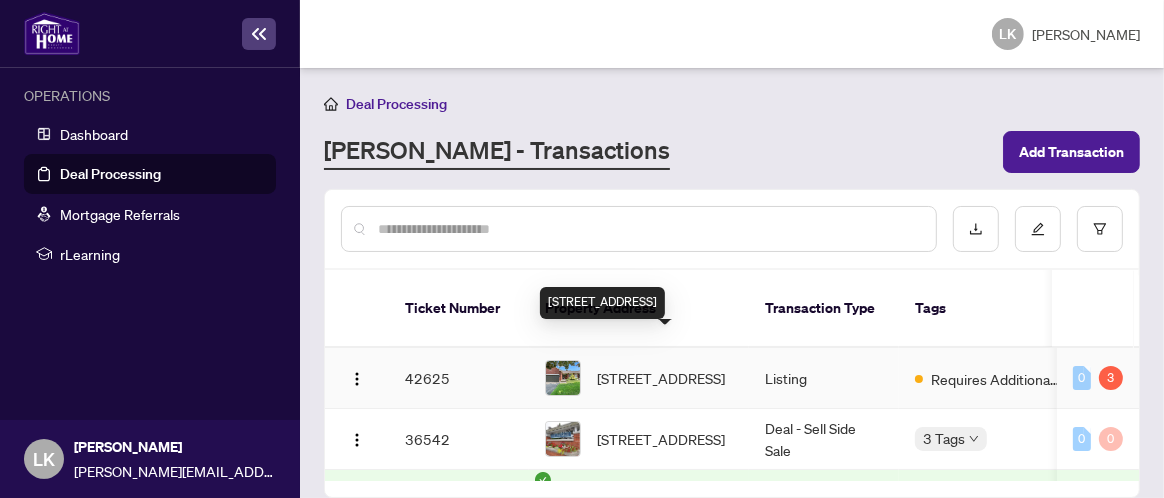 click on "[STREET_ADDRESS]" at bounding box center [661, 378] 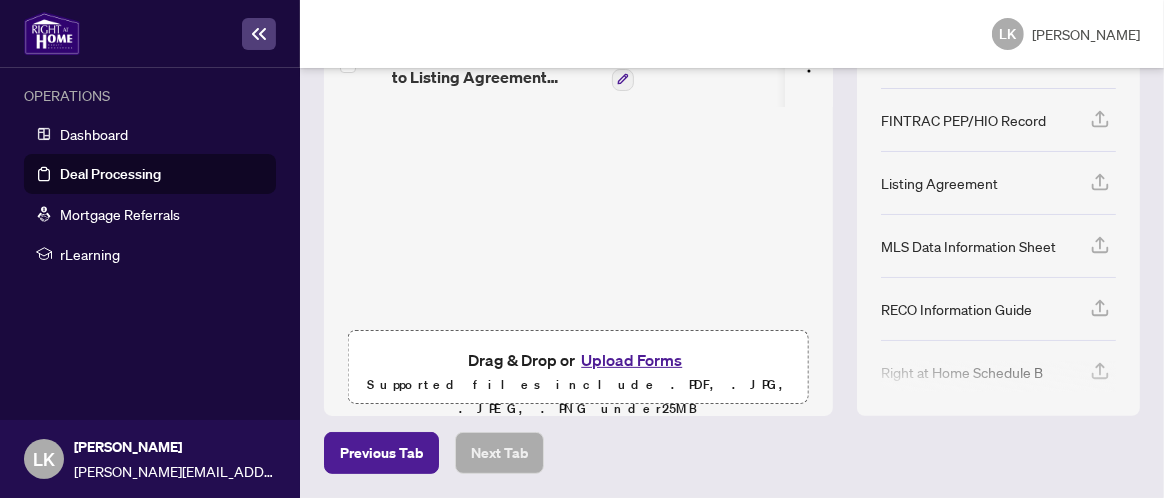 scroll, scrollTop: 441, scrollLeft: 0, axis: vertical 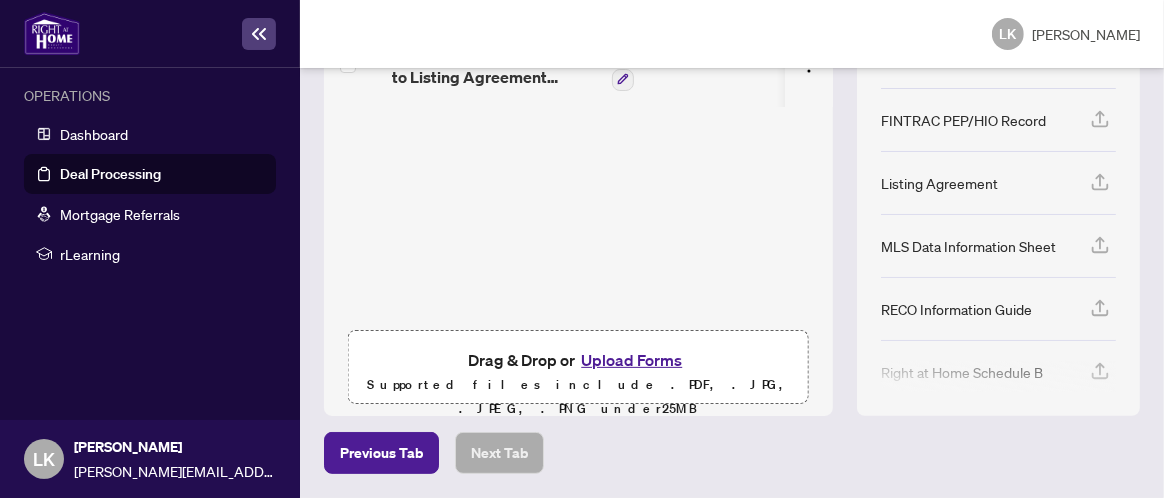 click on "Upload Forms" at bounding box center [631, 360] 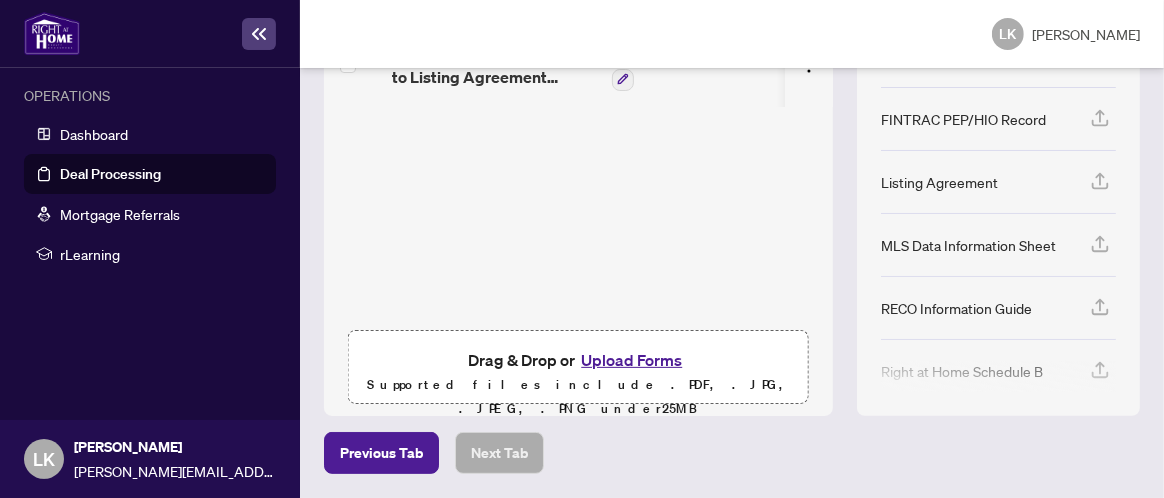 scroll, scrollTop: 0, scrollLeft: 0, axis: both 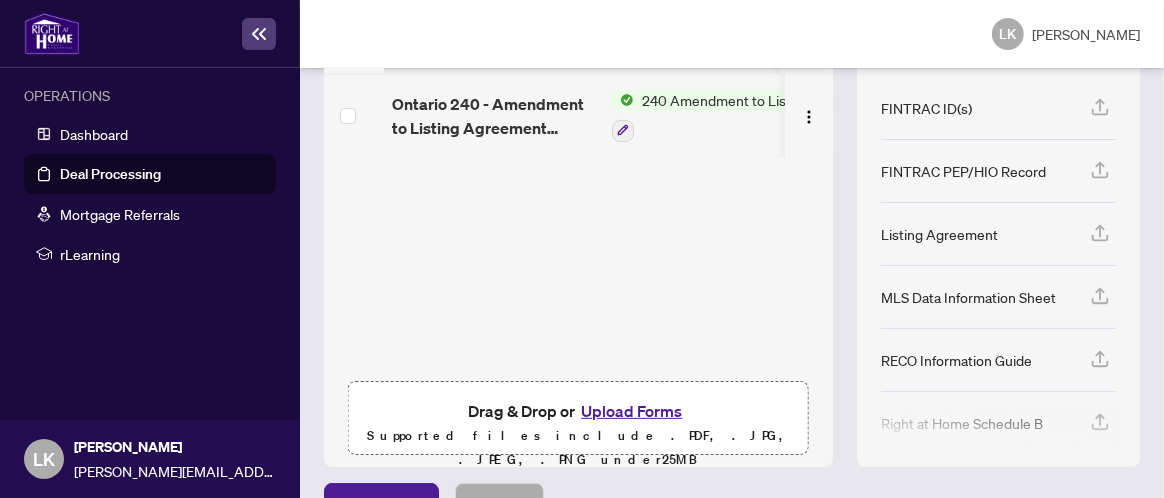 click 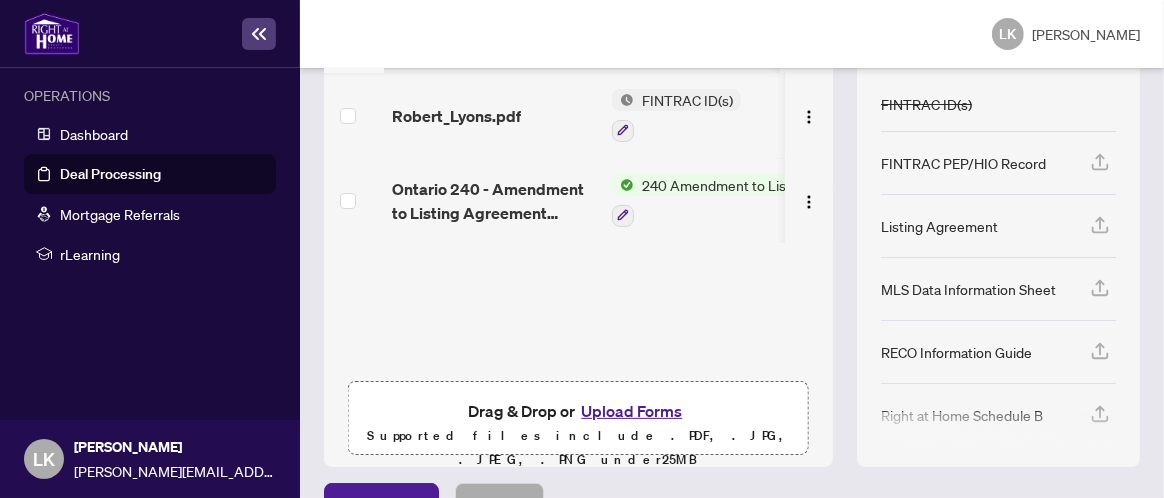 scroll, scrollTop: 441, scrollLeft: 0, axis: vertical 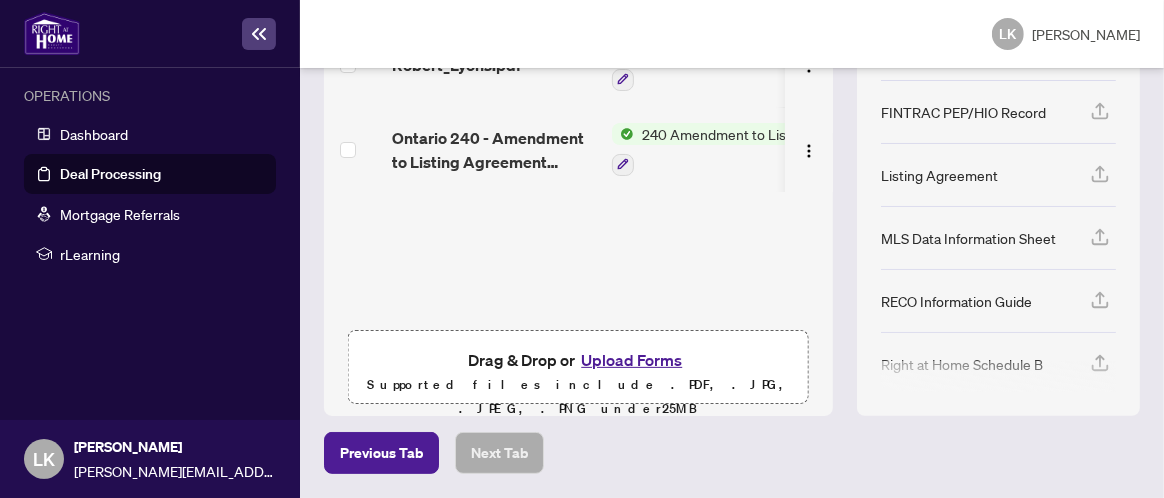 click on "Upload Forms" at bounding box center (631, 360) 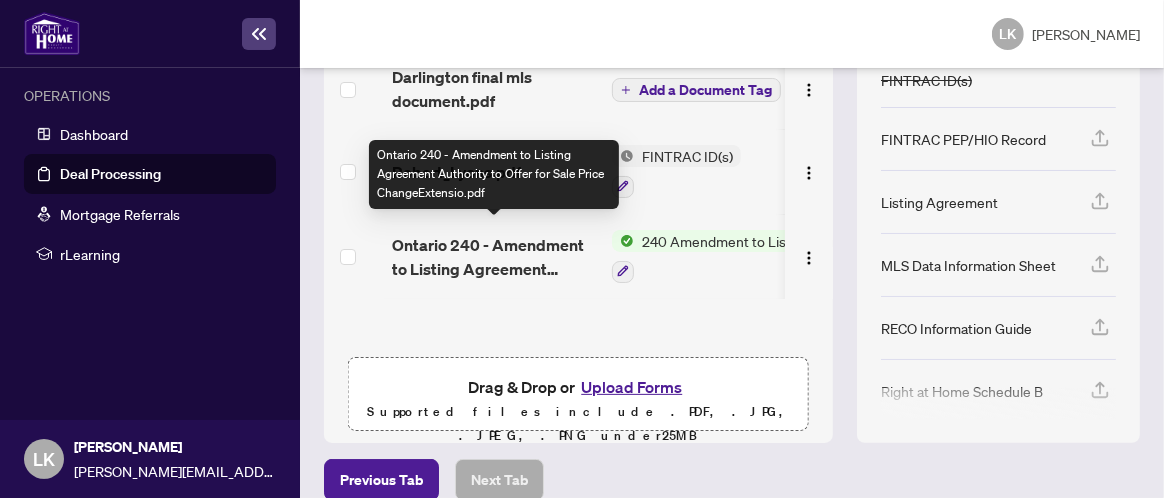 scroll, scrollTop: 341, scrollLeft: 0, axis: vertical 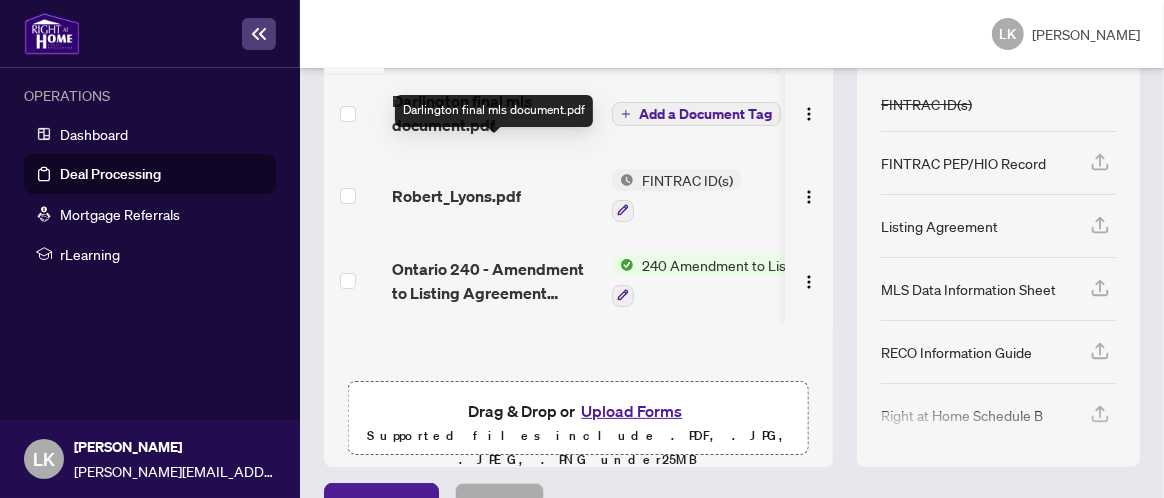 click on "Darlington final mls document.pdf" at bounding box center (494, 113) 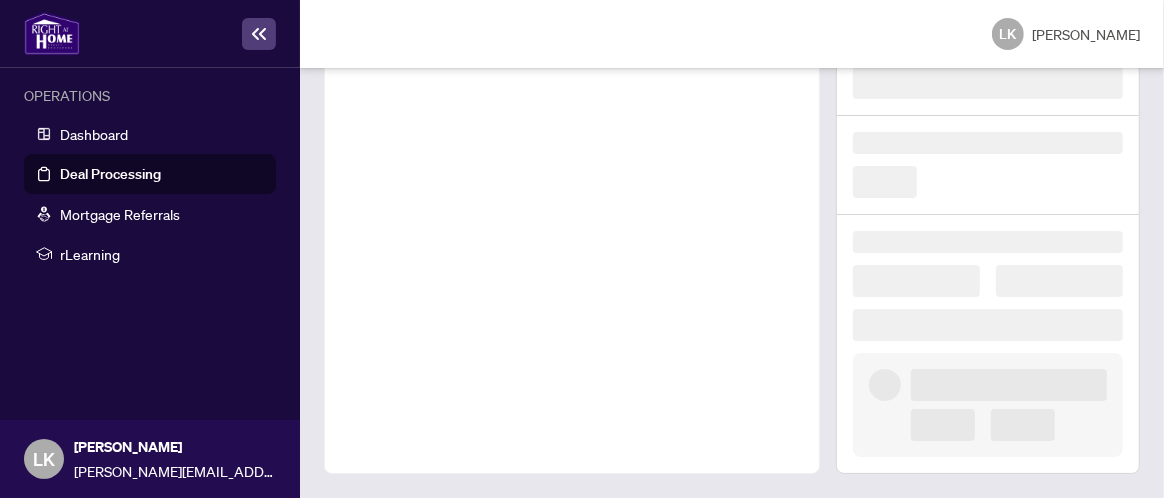 scroll, scrollTop: 248, scrollLeft: 0, axis: vertical 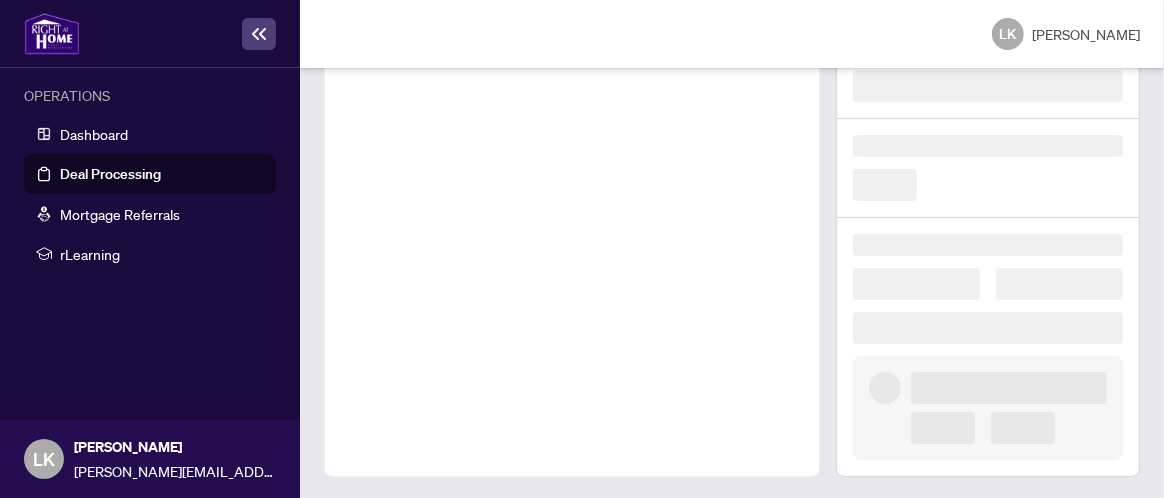 click at bounding box center [572, 198] 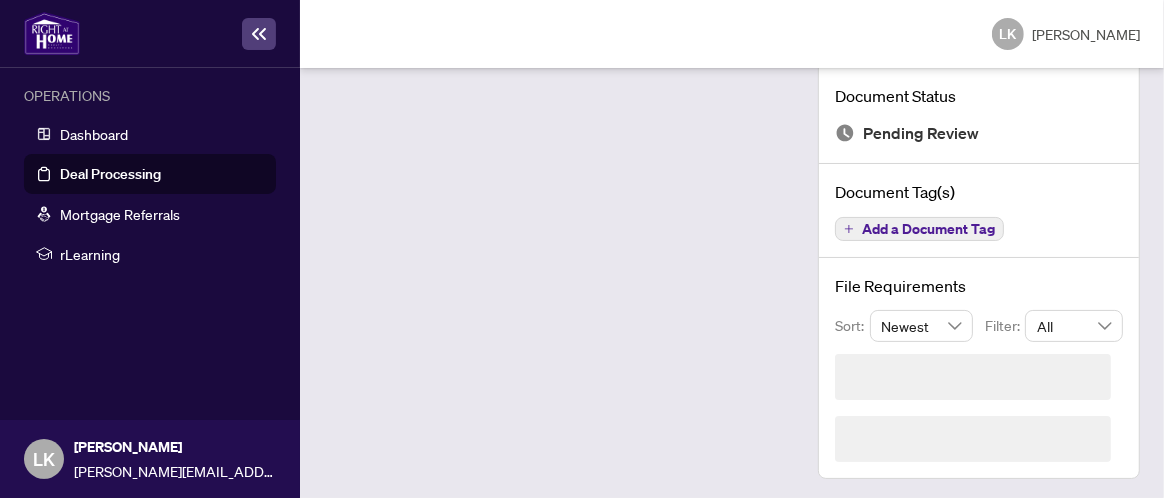 scroll, scrollTop: 115, scrollLeft: 0, axis: vertical 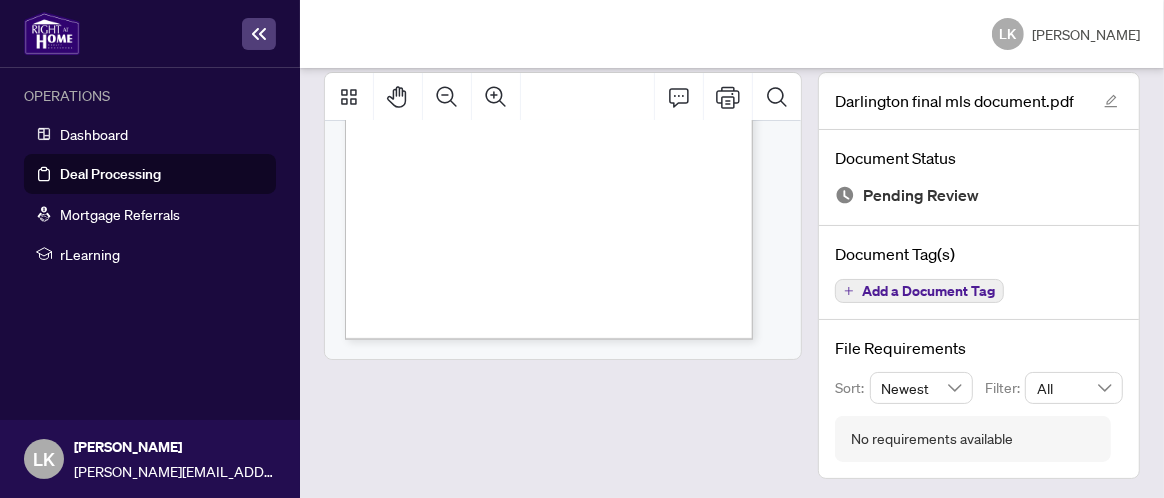 click on "101 [GEOGRAPHIC_DATA][PERSON_NAME] - [GEOGRAPHIC_DATA]
Residential Condo & Other - [GEOGRAPHIC_DATA]
For Sale - $725,000 - Draft
RIGHT AT HOME REALTY (613-369-5199)
[PERSON_NAME], Broker (613-725-7137)
Location
ASSESSMENT ROLL #  61411640204794
PIN#  155120025
AREA  [GEOGRAPHIC_DATA]  [PERSON_NAME][GEOGRAPHIC_DATA] - [GEOGRAPHIC_DATA]  and Area
COMMUNITY  4803 - [PERSON_NAME][GEOGRAPHIC_DATA]/Western
Community
BLDG. NAME  [GEOGRAPHIC_DATA]
PROP. MGMT. CO.  CMG
CONDO REGISTRY OFFICE  CAO
CONDO CORP #  512
LVL  1
UNIT #  25
LOT SIZE SOURCE  MPAC
WATERFRONT YES/NO  No
ZONING  Residential
DIR.S  [PERSON_NAME] to [PERSON_NAME] to Owl to
[GEOGRAPHIC_DATA]  [PERSON_NAME]
Amounts/Dates
HST APPLICABLE TO SALE PRICE  Not Subject to HST
TAXES/YEAR  5703 / 2025
CONTRACT COMMENCEMENT  [DATE]
EXPIRY DATE  [DATE]
POSSESSION REMARKS/TYPE  Dec-Jan. See listing agent.g agent. /  Other
HOLDOVER DAYS  60
MAINT.  $902.84
SELLER NAME  [PERSON_NAME], [PERSON_NAME],  [PERSON_NAME]  Exterior
STYLE  Bungalow
VIEW  Garden
2" at bounding box center [559, -234] 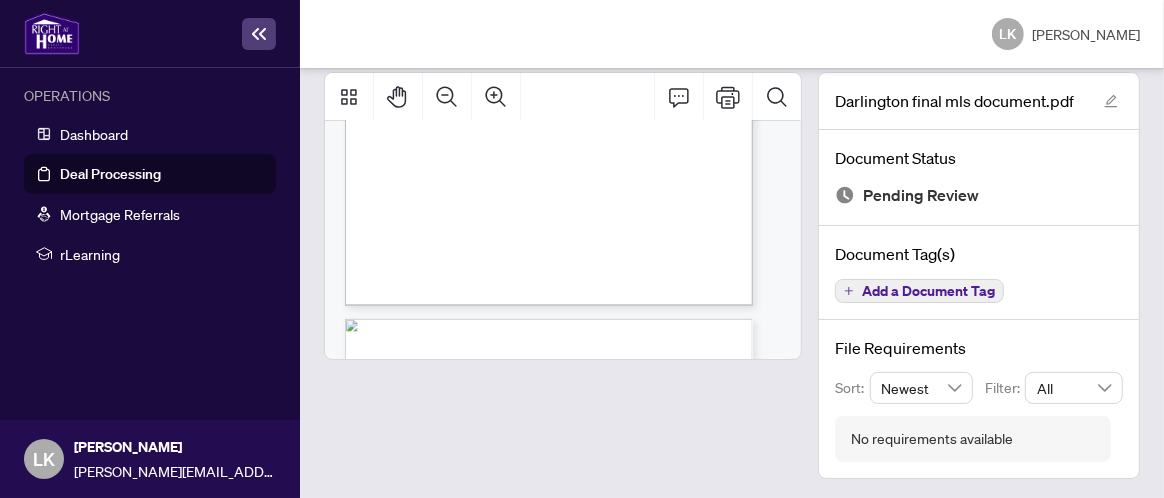 scroll, scrollTop: 0, scrollLeft: 0, axis: both 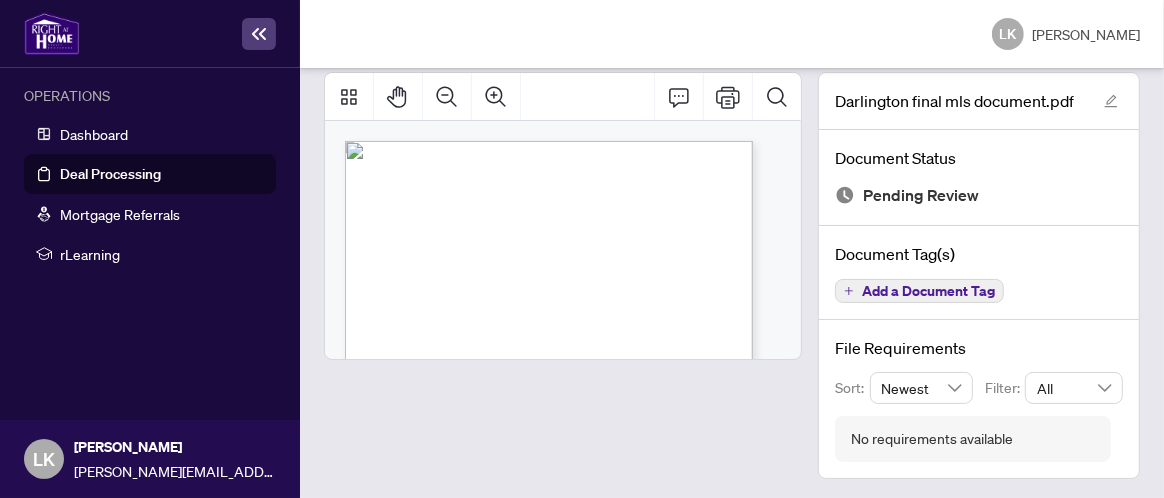 drag, startPoint x: 573, startPoint y: 116, endPoint x: 893, endPoint y: 46, distance: 327.56677 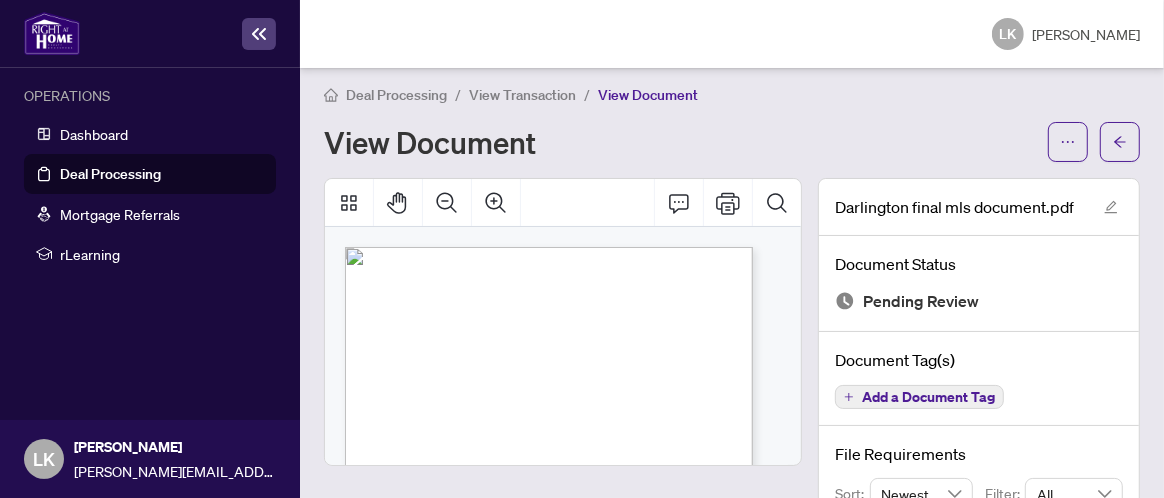 scroll, scrollTop: 0, scrollLeft: 0, axis: both 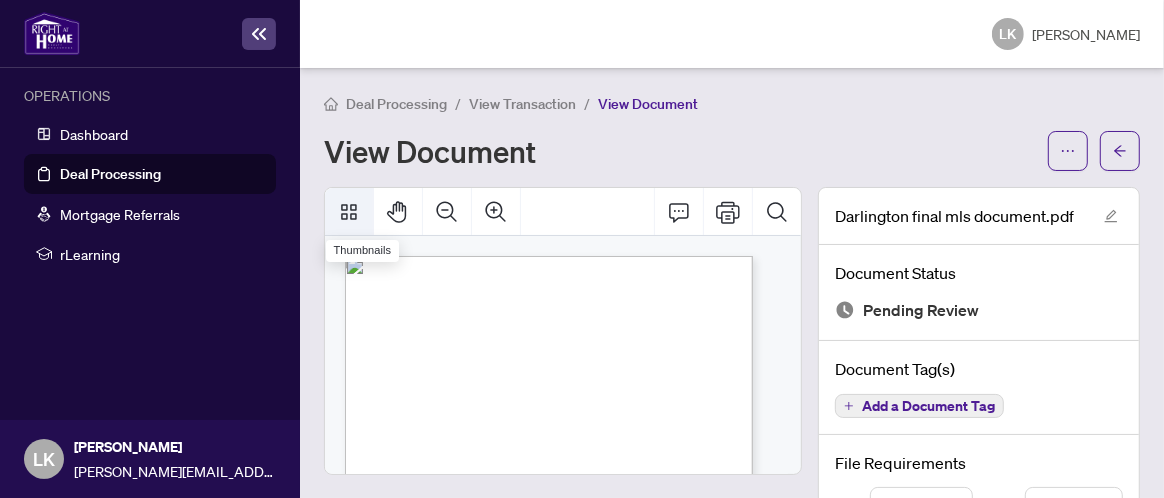 click 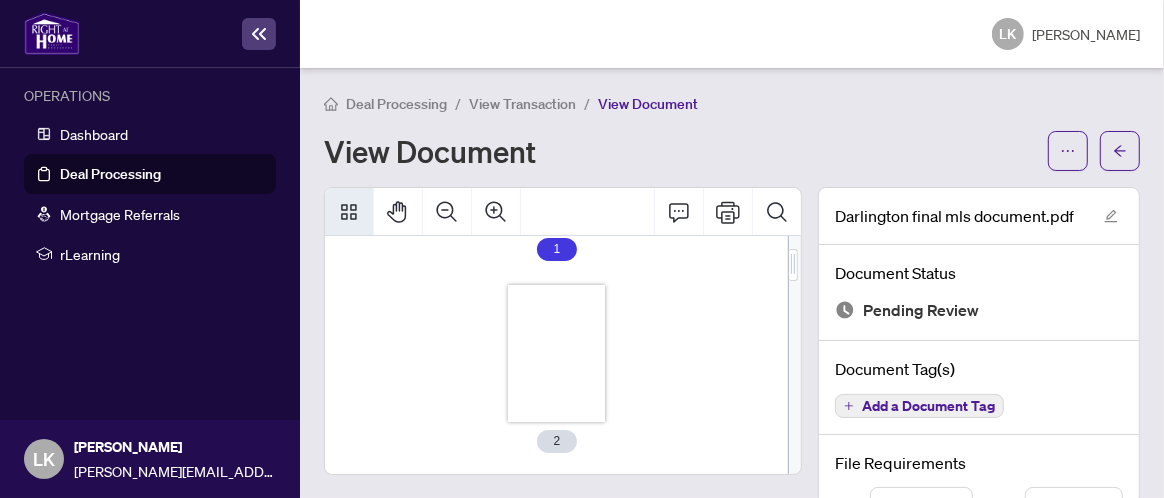 scroll, scrollTop: 169, scrollLeft: 0, axis: vertical 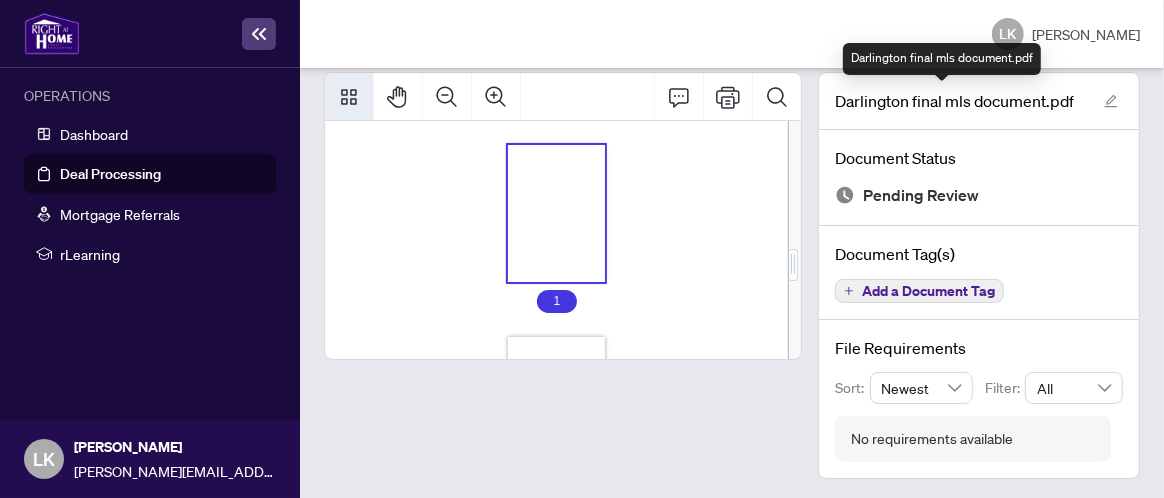 drag, startPoint x: 927, startPoint y: 105, endPoint x: 913, endPoint y: 108, distance: 14.3178215 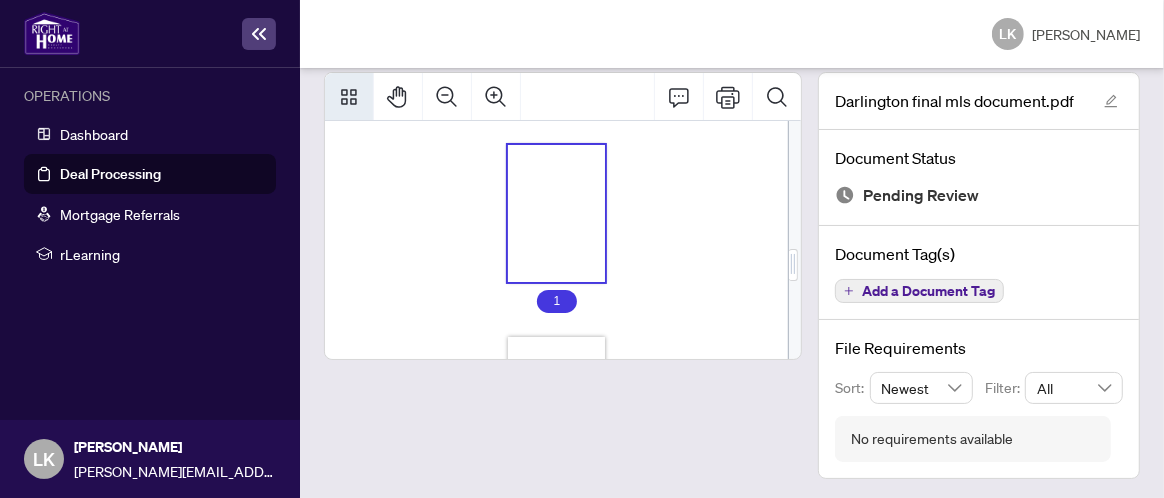 click on "1 2" at bounding box center (557, 325) 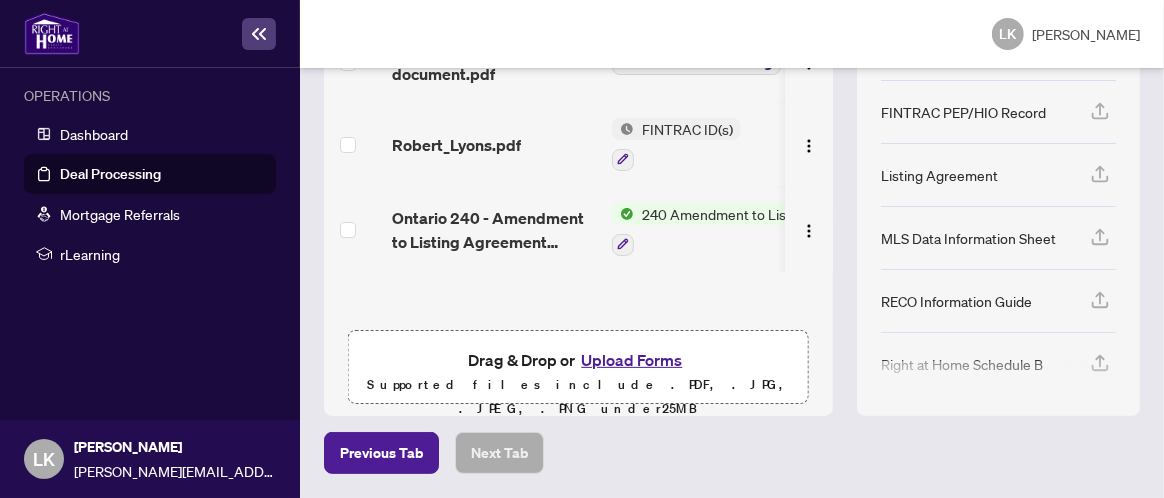 scroll, scrollTop: 415, scrollLeft: 0, axis: vertical 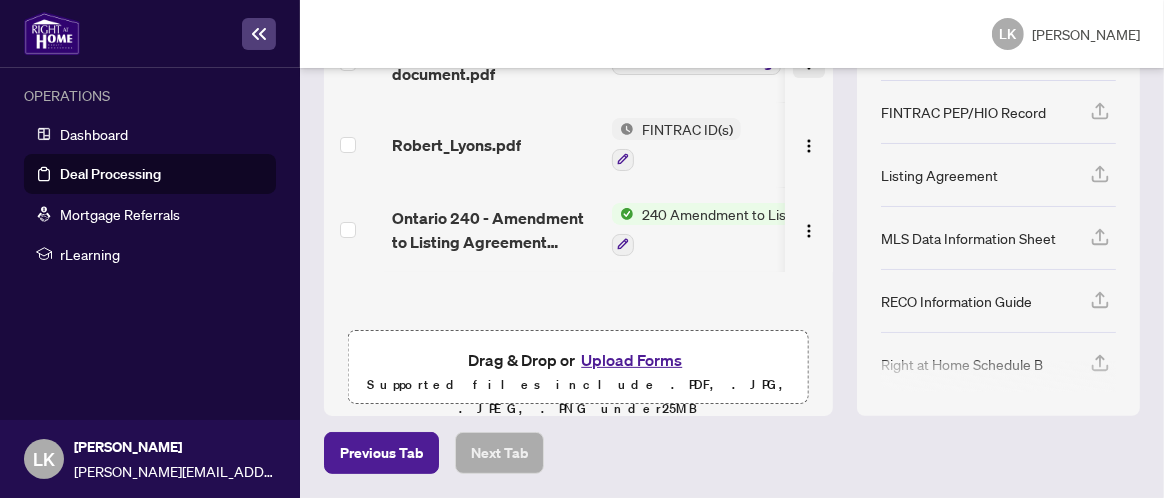 click at bounding box center (809, 63) 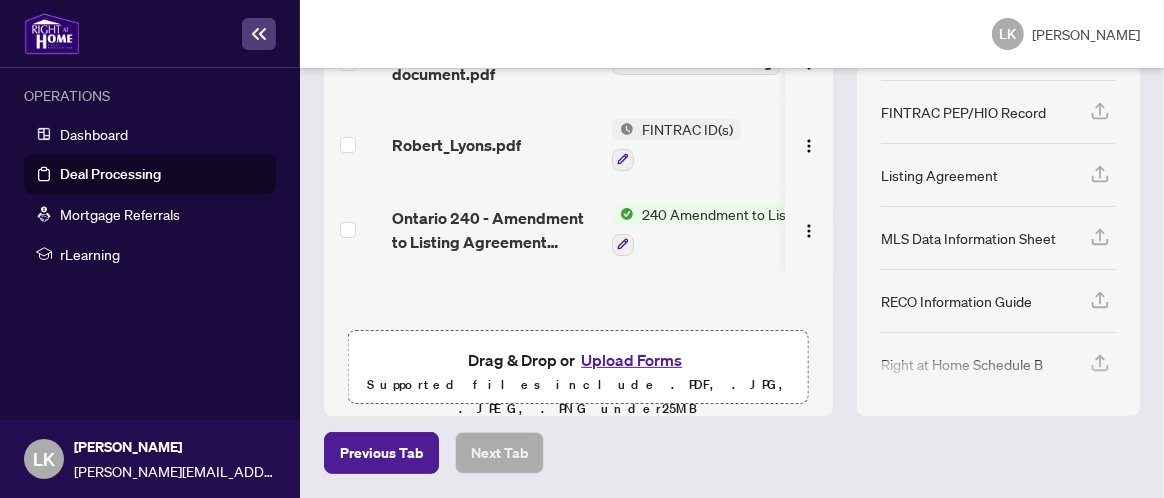 click on "Darlington final mls document.pdf Add a Document Tag [DATE] -" at bounding box center [778, 62] 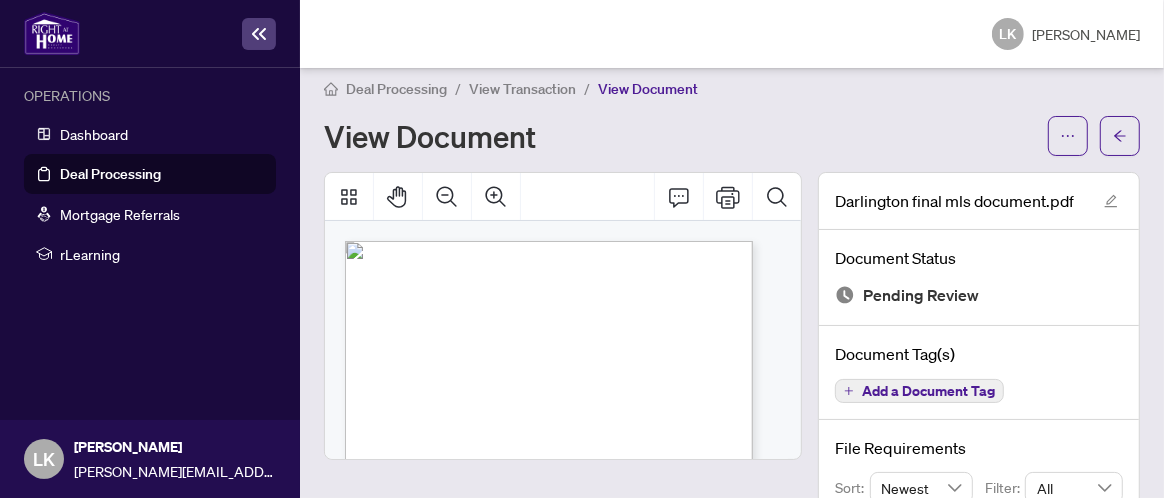 scroll, scrollTop: 0, scrollLeft: 0, axis: both 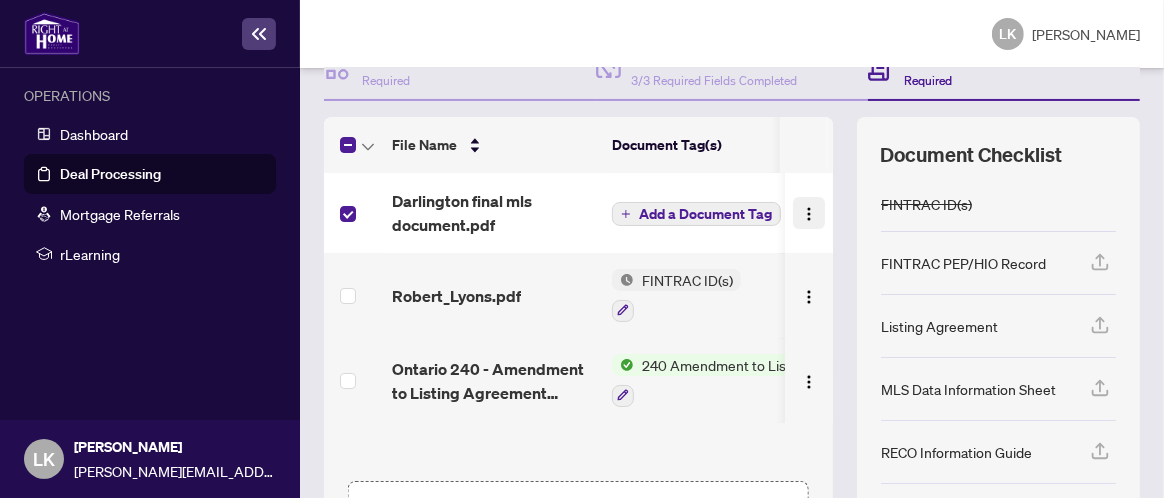 click at bounding box center (809, 214) 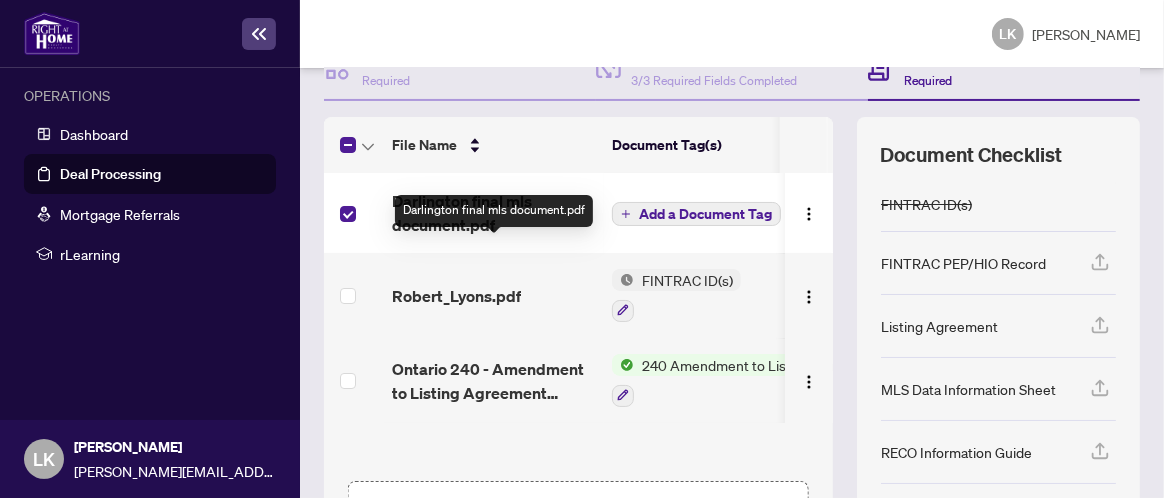 drag, startPoint x: 511, startPoint y: 267, endPoint x: 824, endPoint y: 26, distance: 395.03165 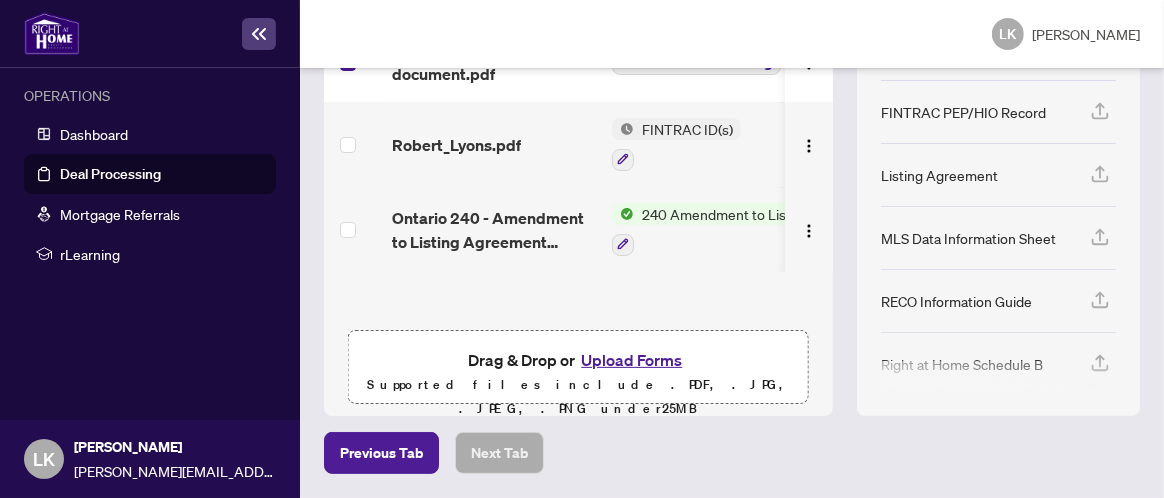 scroll, scrollTop: 441, scrollLeft: 0, axis: vertical 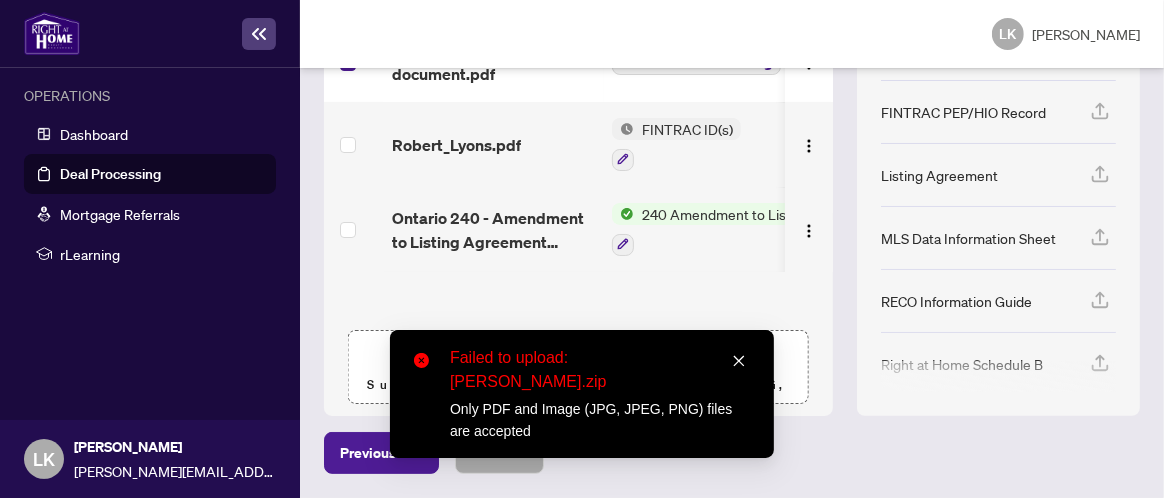 click 